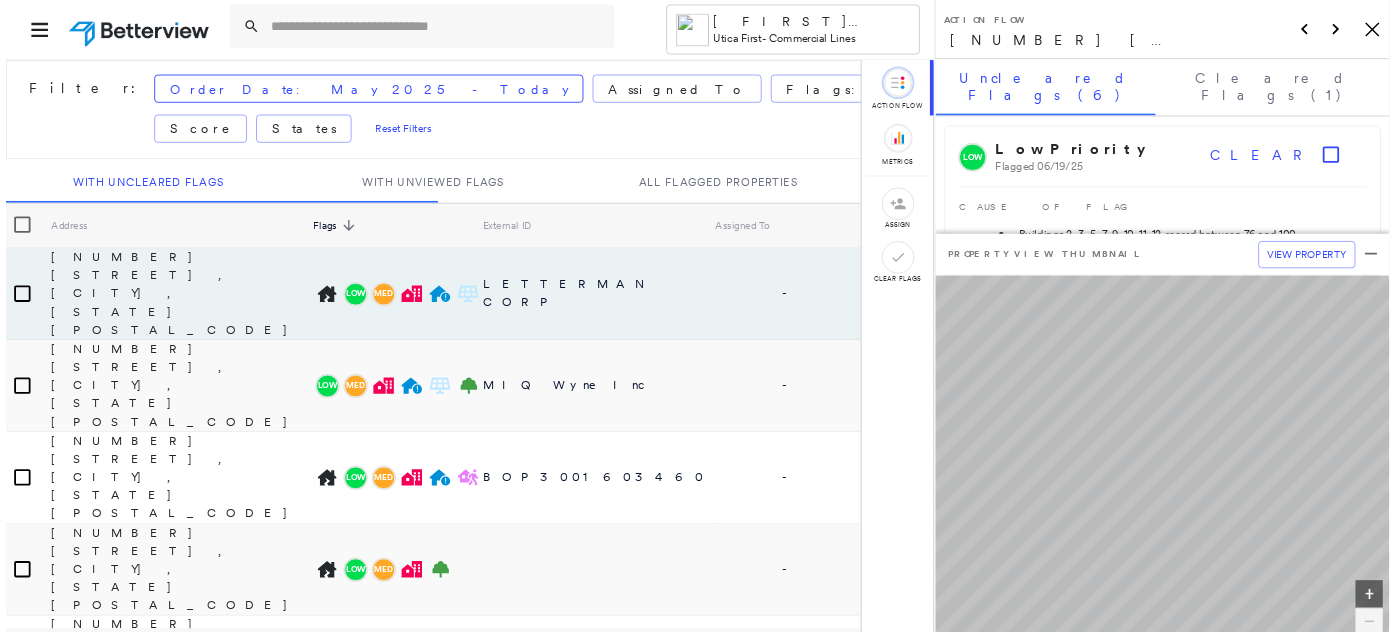 scroll, scrollTop: 0, scrollLeft: 0, axis: both 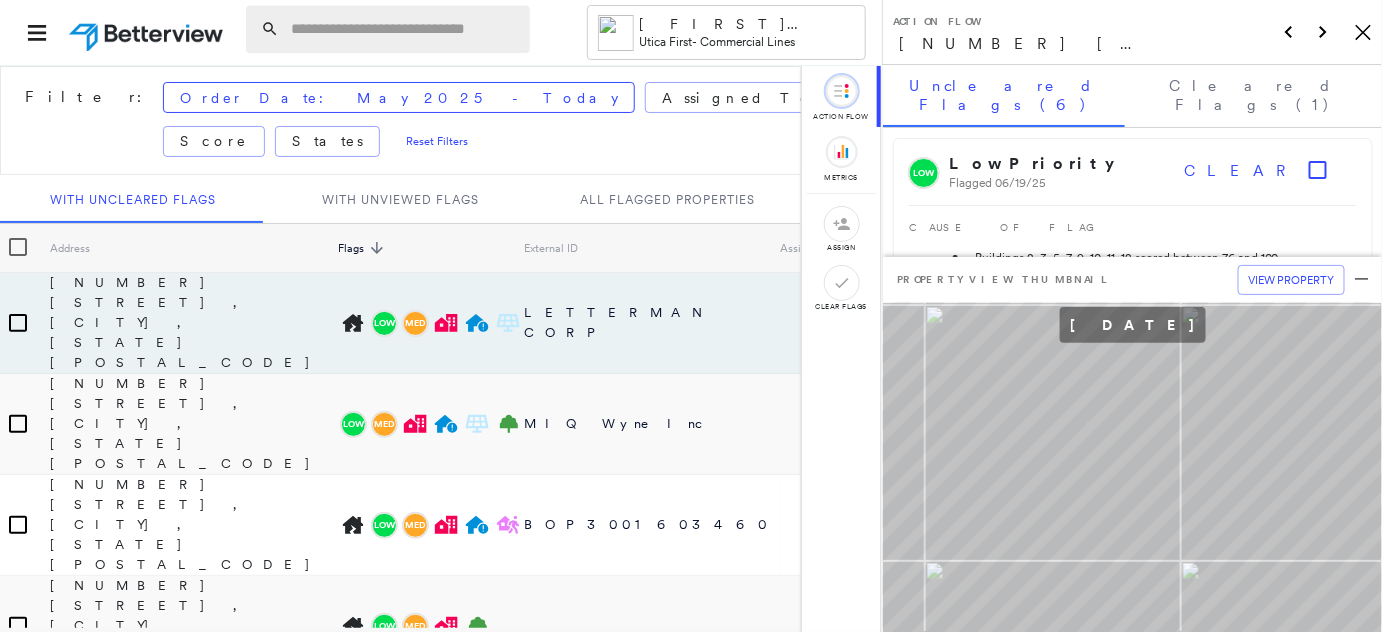 click at bounding box center (404, 29) 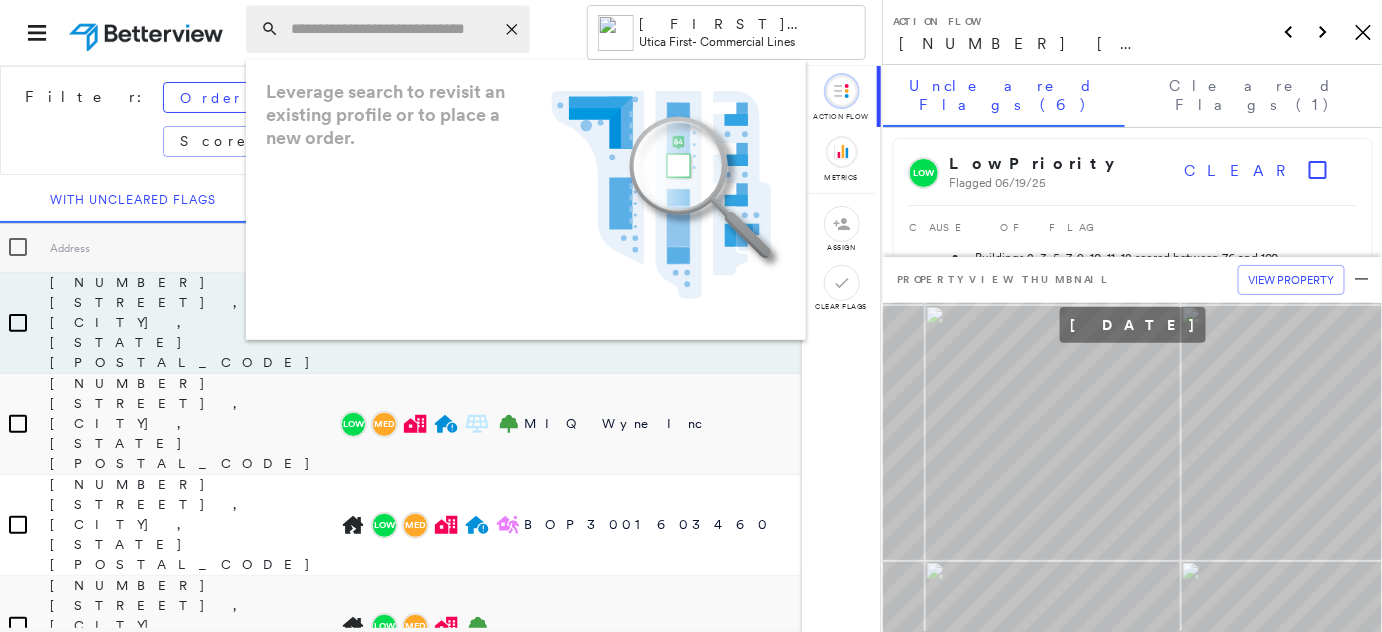 paste on "**********" 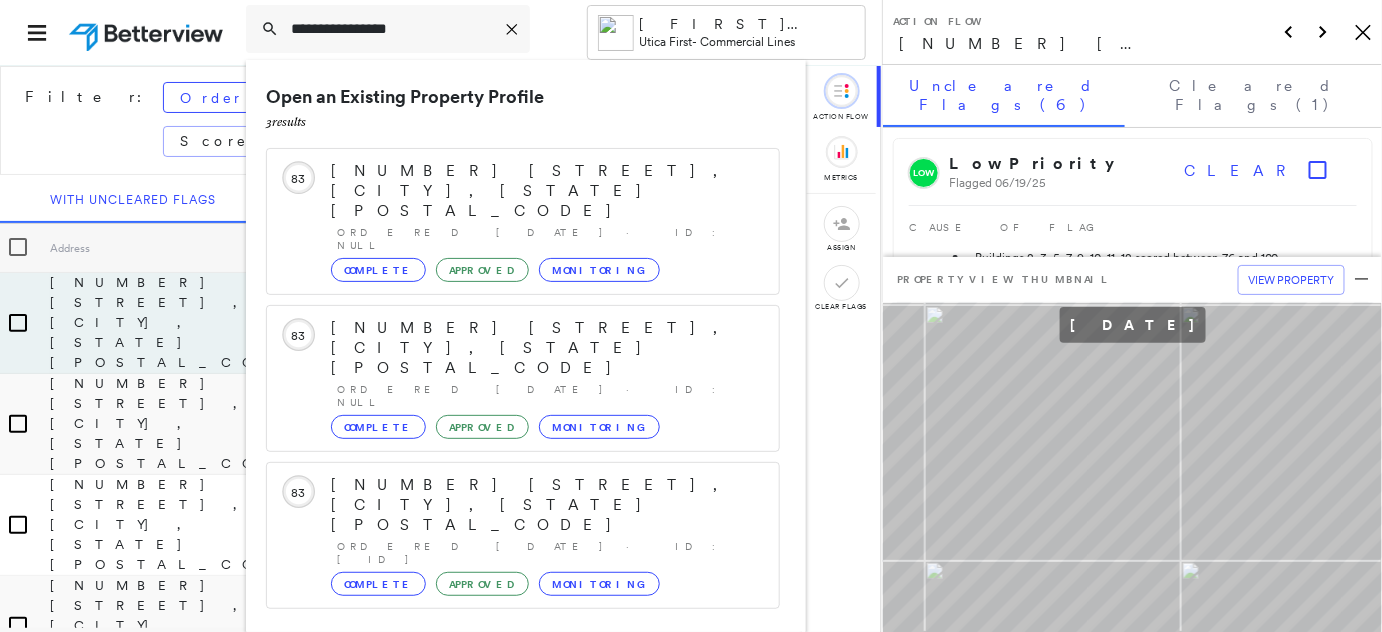 type on "**********" 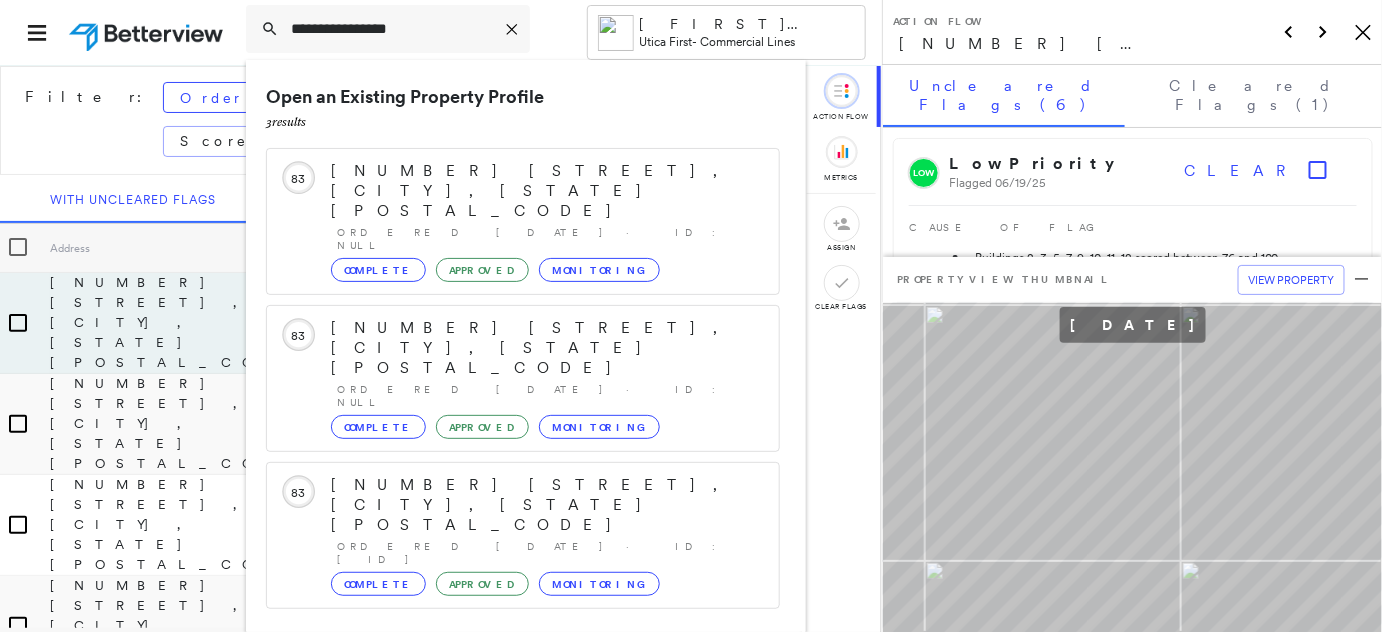 click on "[NUMBER] [STREET], [CITY], [STATE] [POSTAL_CODE] Group Created with Sketch." at bounding box center (523, 745) 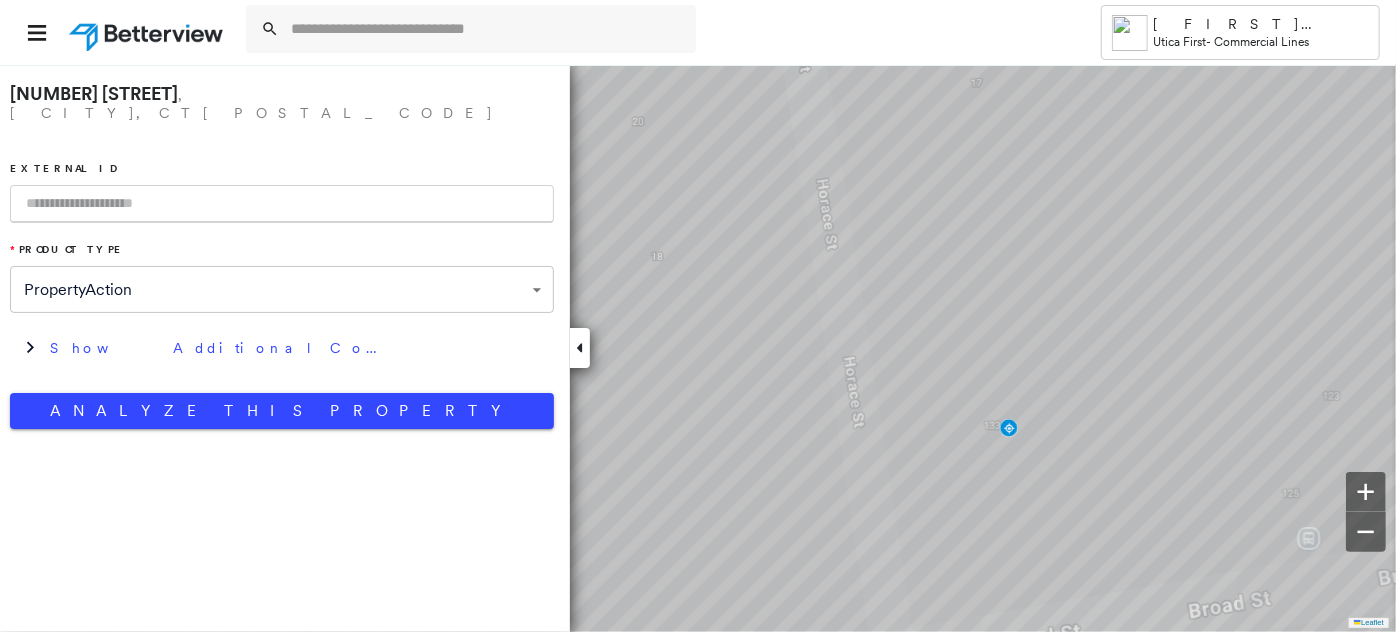 click at bounding box center (282, 204) 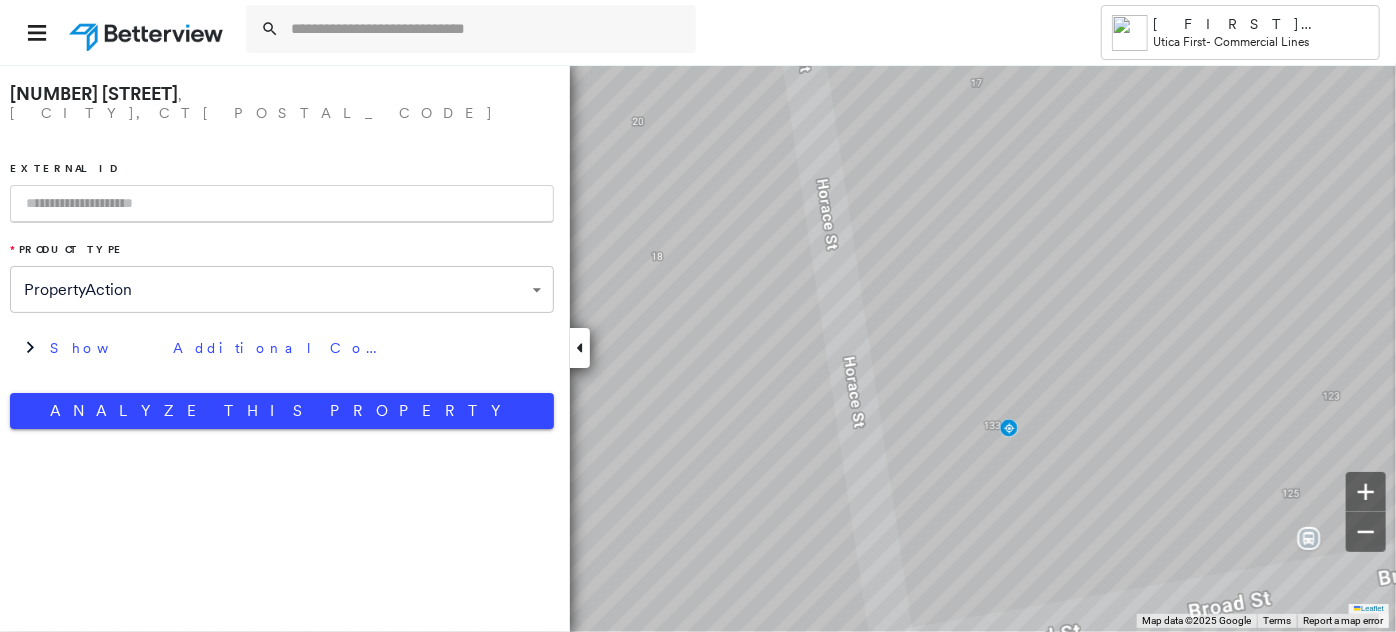 paste on "**********" 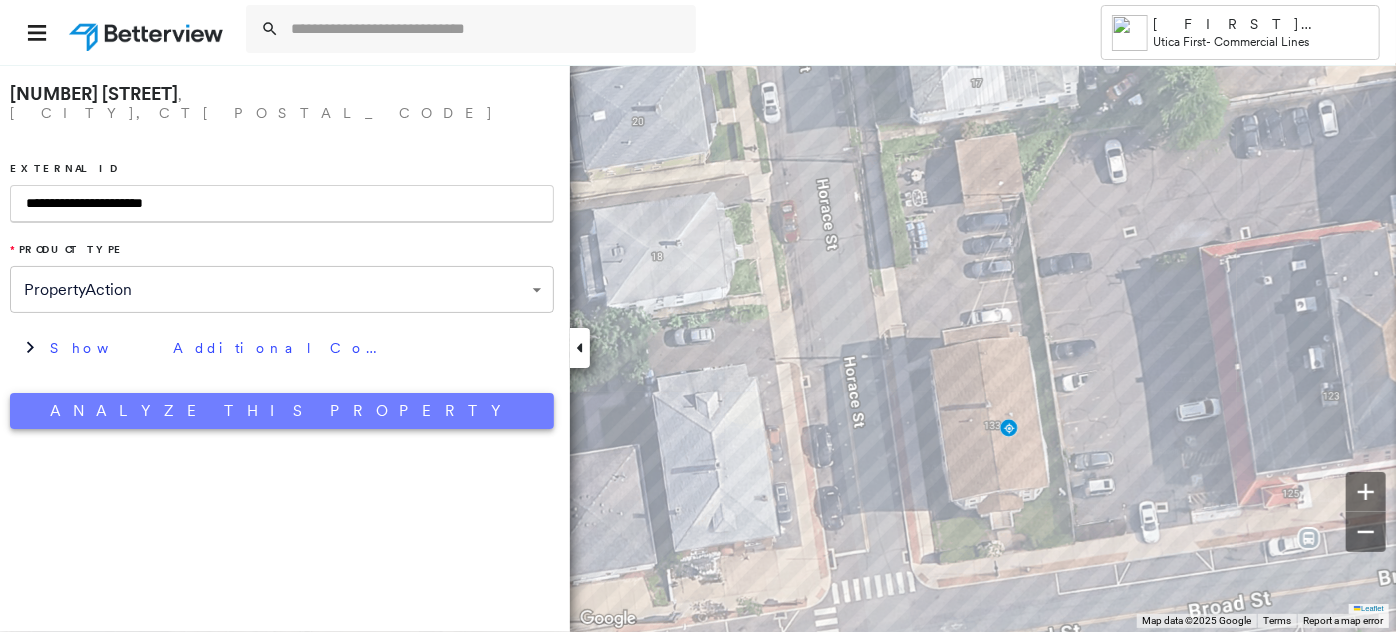 type on "**********" 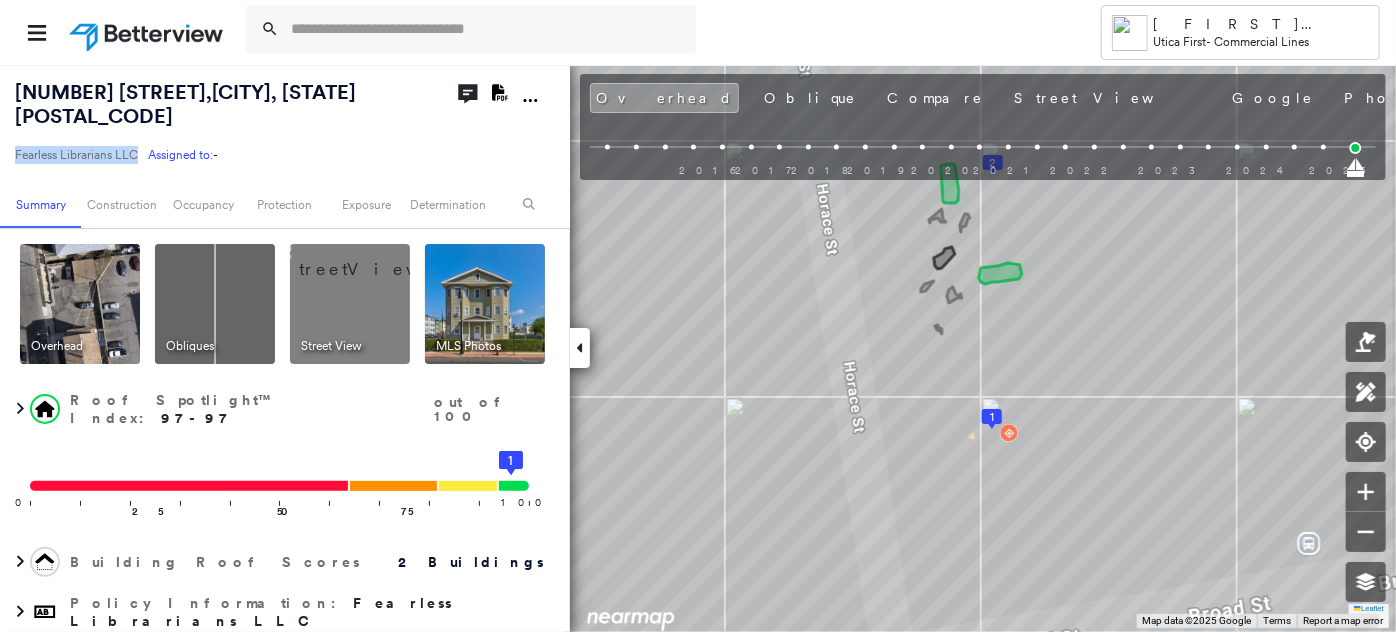 drag, startPoint x: 122, startPoint y: 129, endPoint x: 18, endPoint y: 132, distance: 104.04326 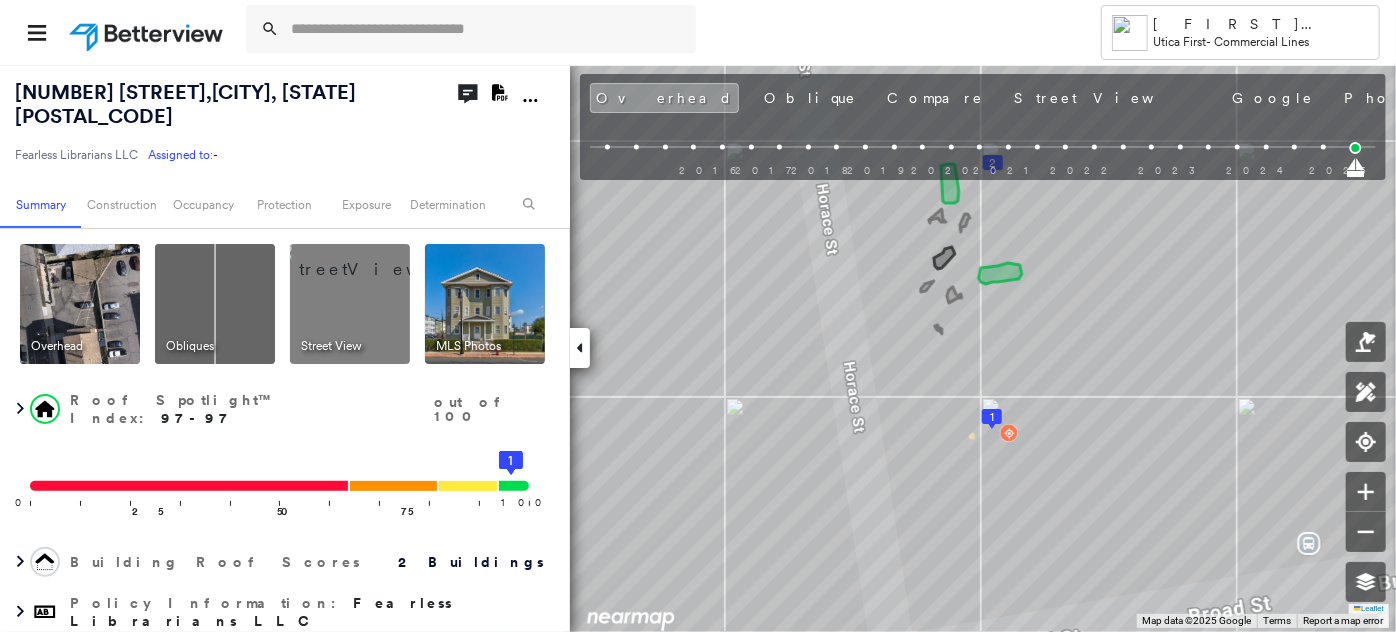 click on "Download PDF Report" 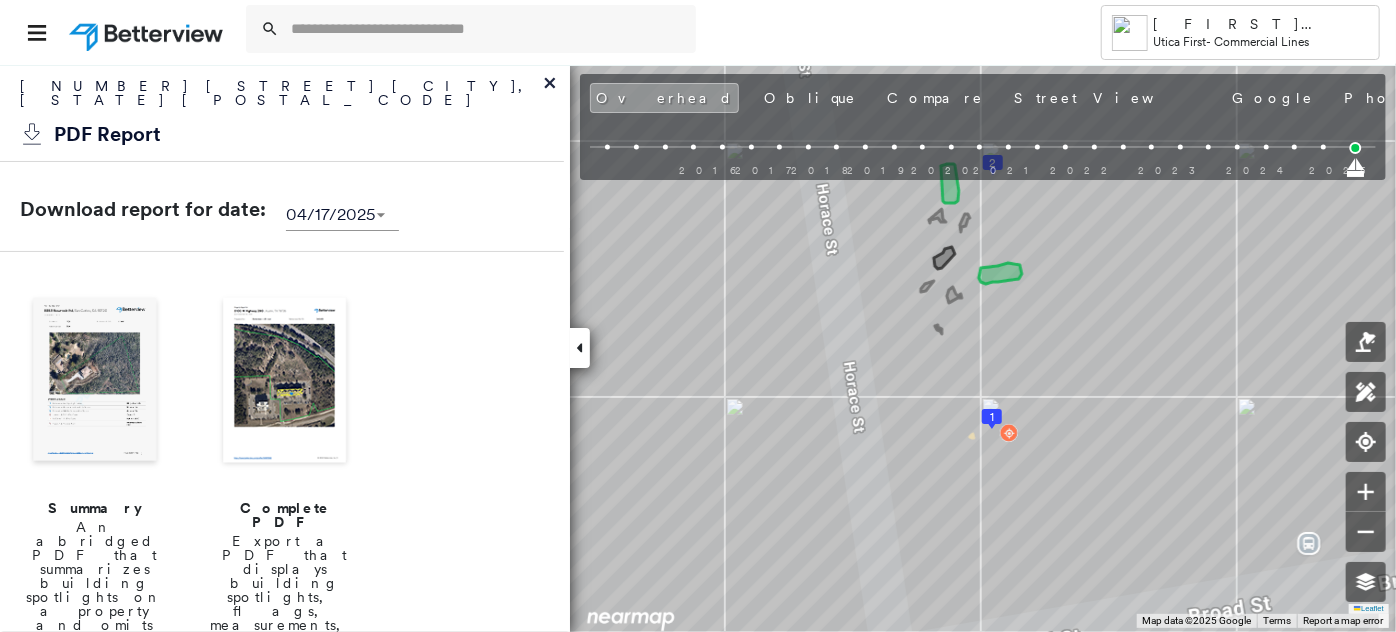 click at bounding box center [285, 382] 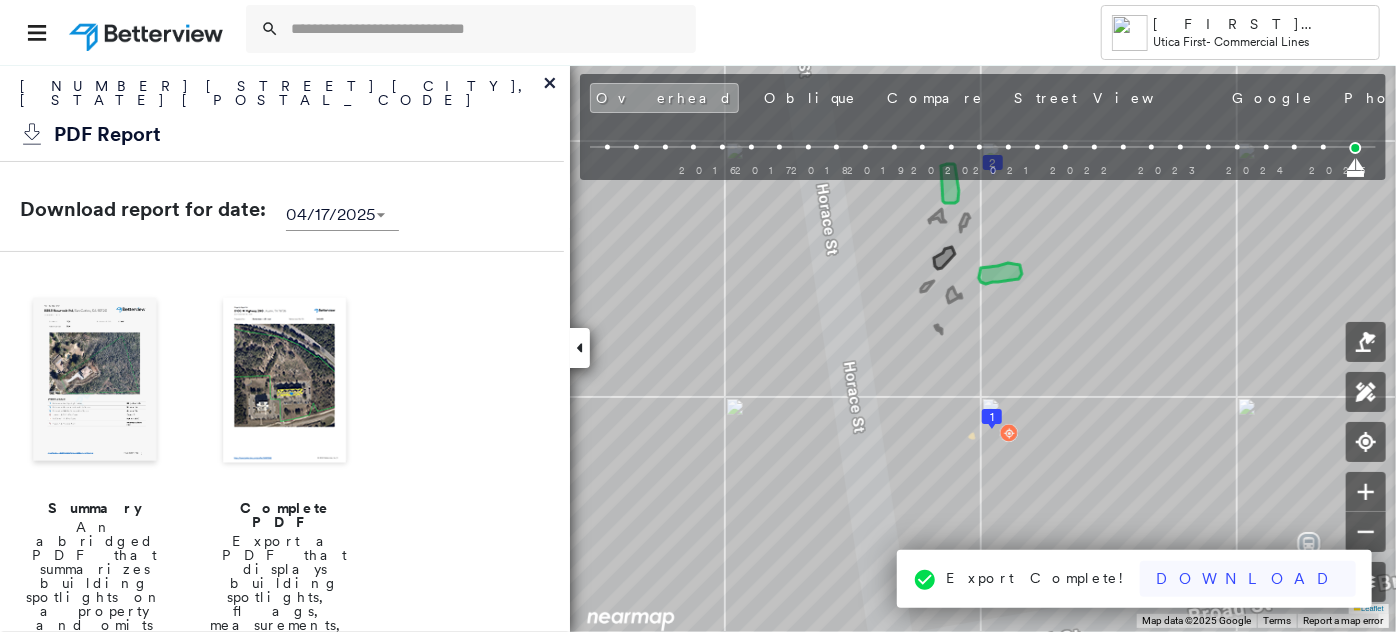 click on "Download" at bounding box center (1248, 579) 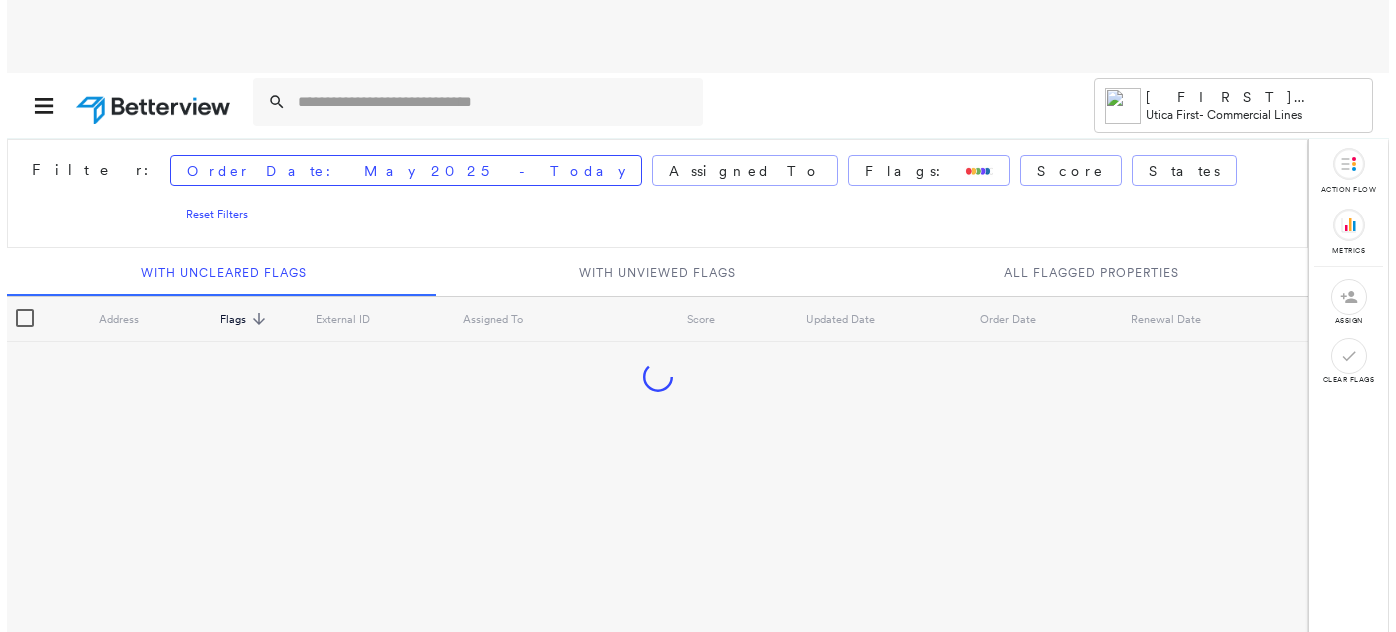 scroll, scrollTop: 0, scrollLeft: 0, axis: both 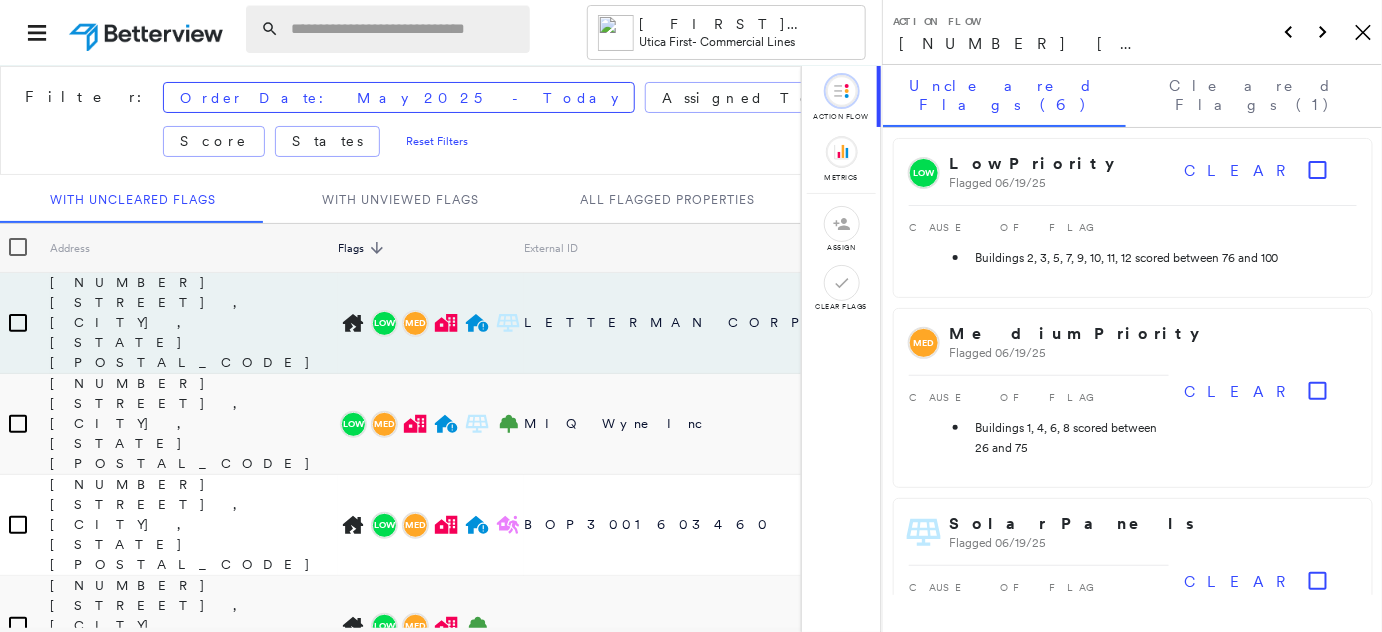 click at bounding box center [404, 29] 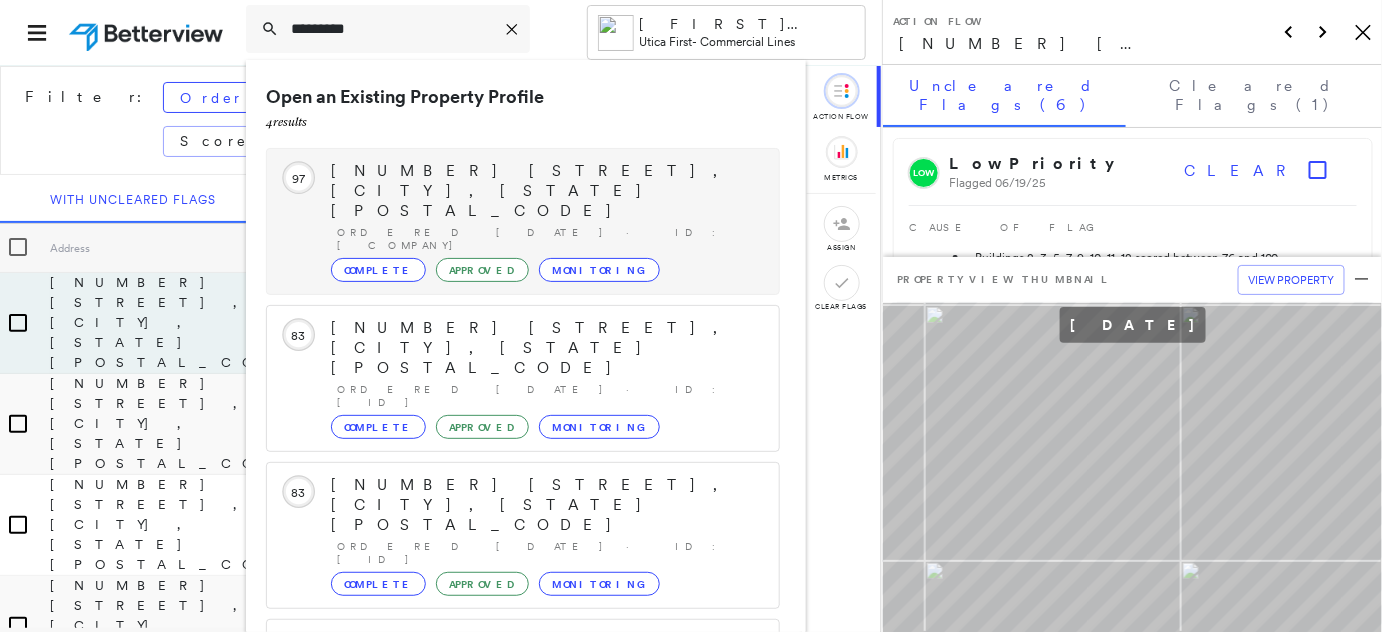 type on "*********" 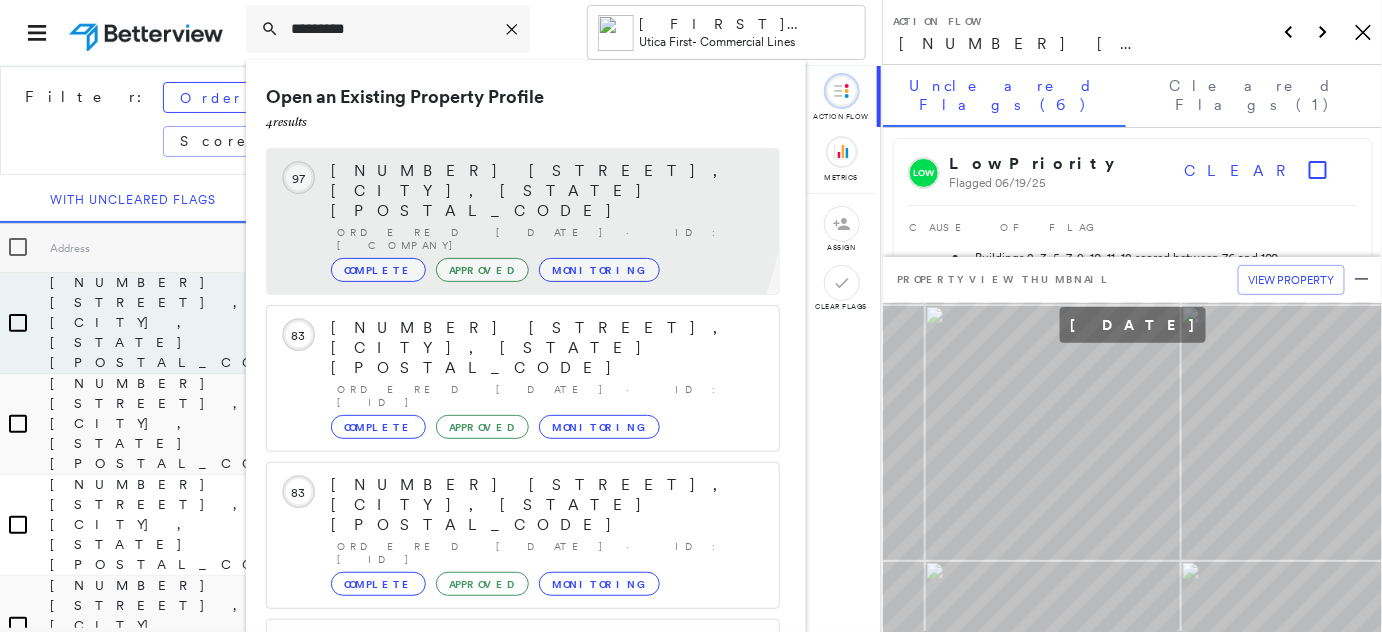 click on "[NUMBER] [STREET], [CITY], [STATE] [POSTAL_CODE]" at bounding box center [545, 191] 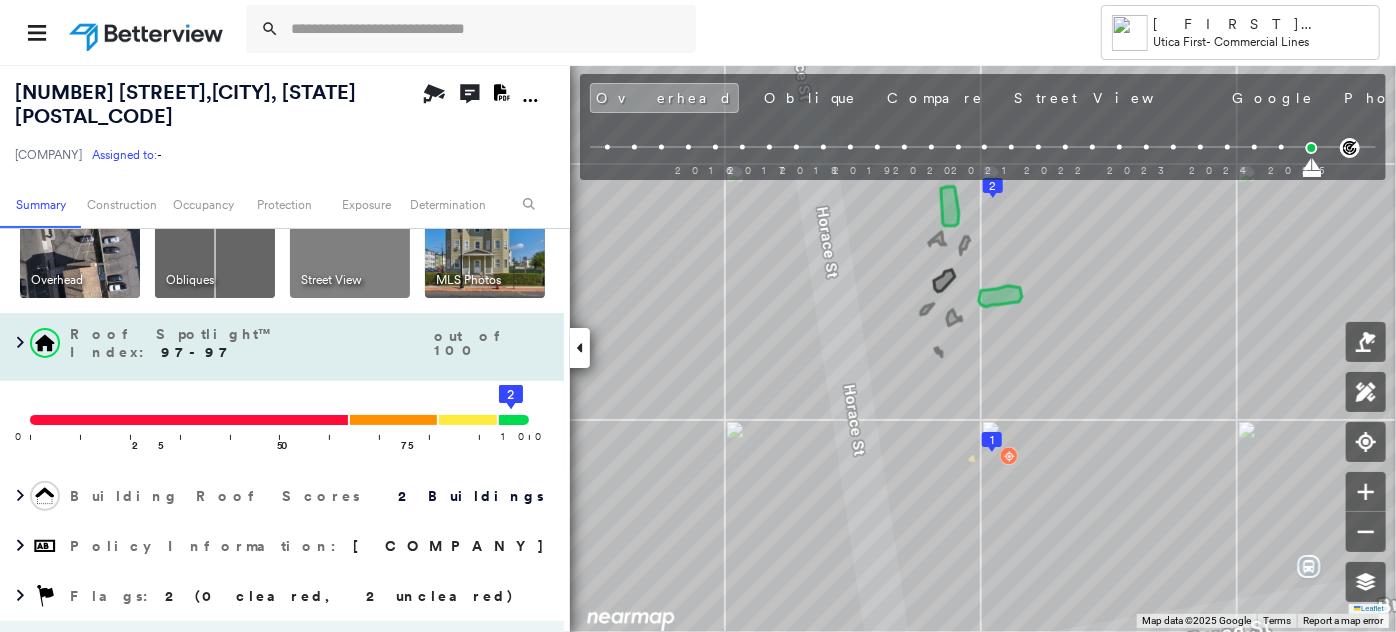 scroll, scrollTop: 90, scrollLeft: 0, axis: vertical 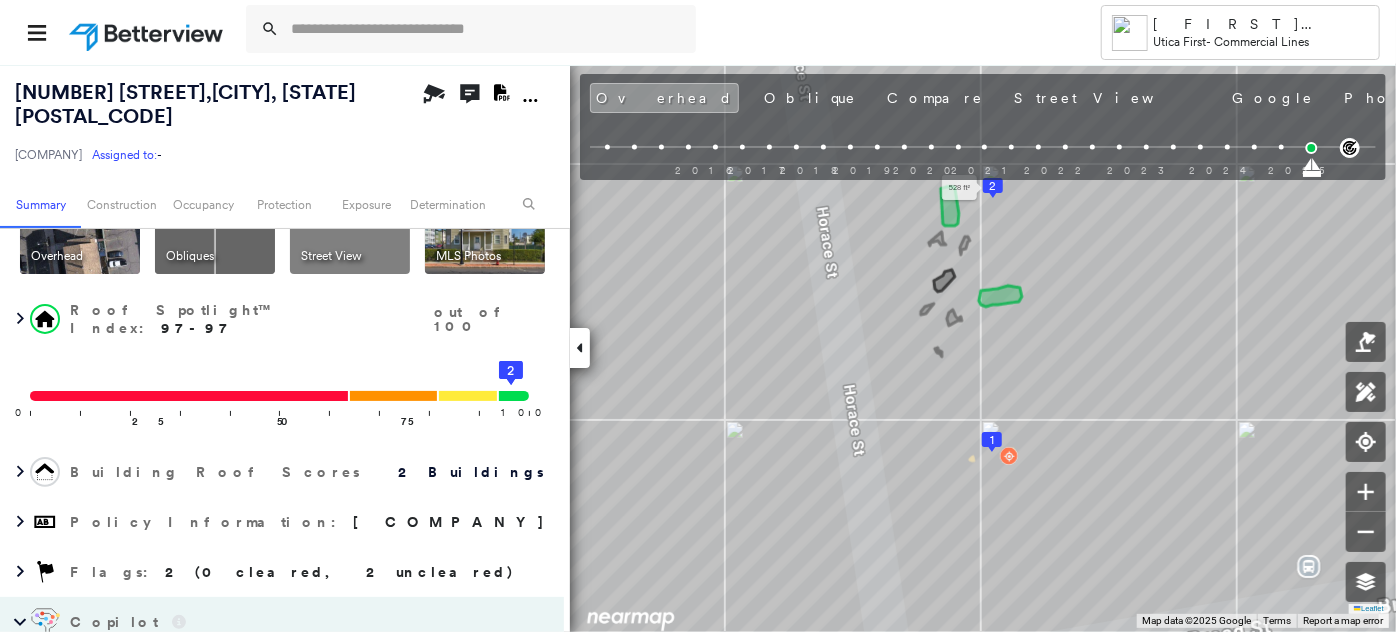 click on "2" at bounding box center [993, 186] 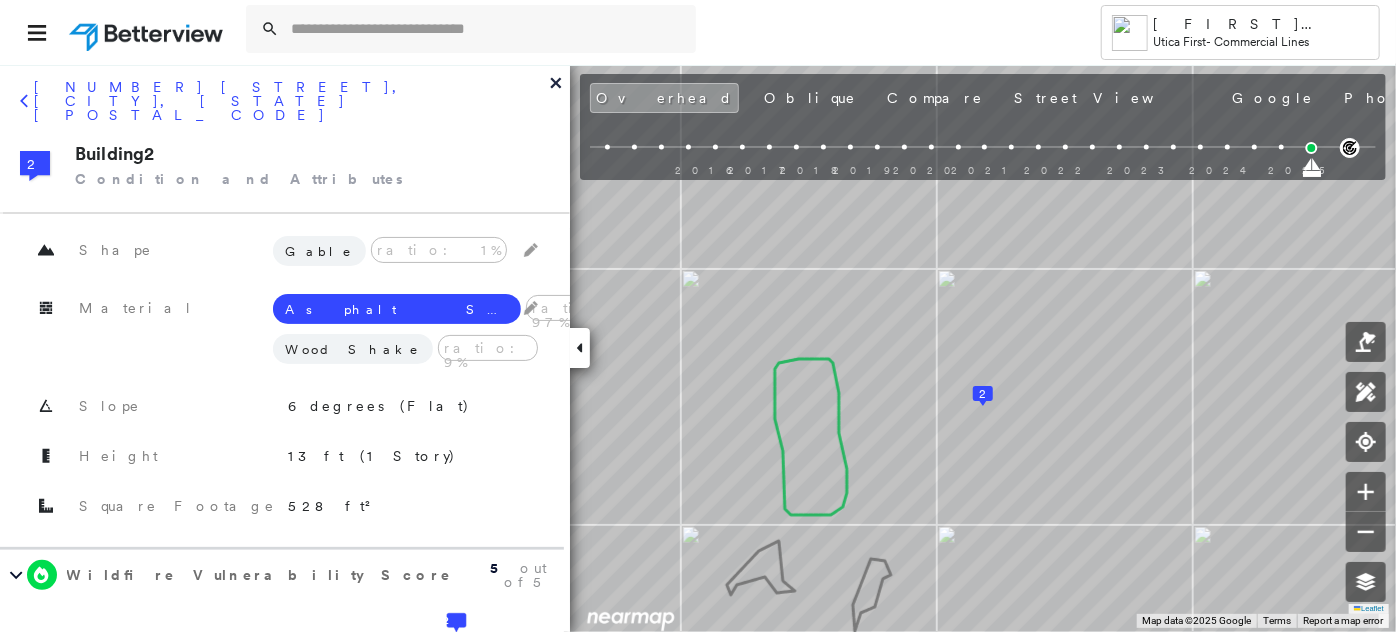 scroll, scrollTop: 272, scrollLeft: 0, axis: vertical 